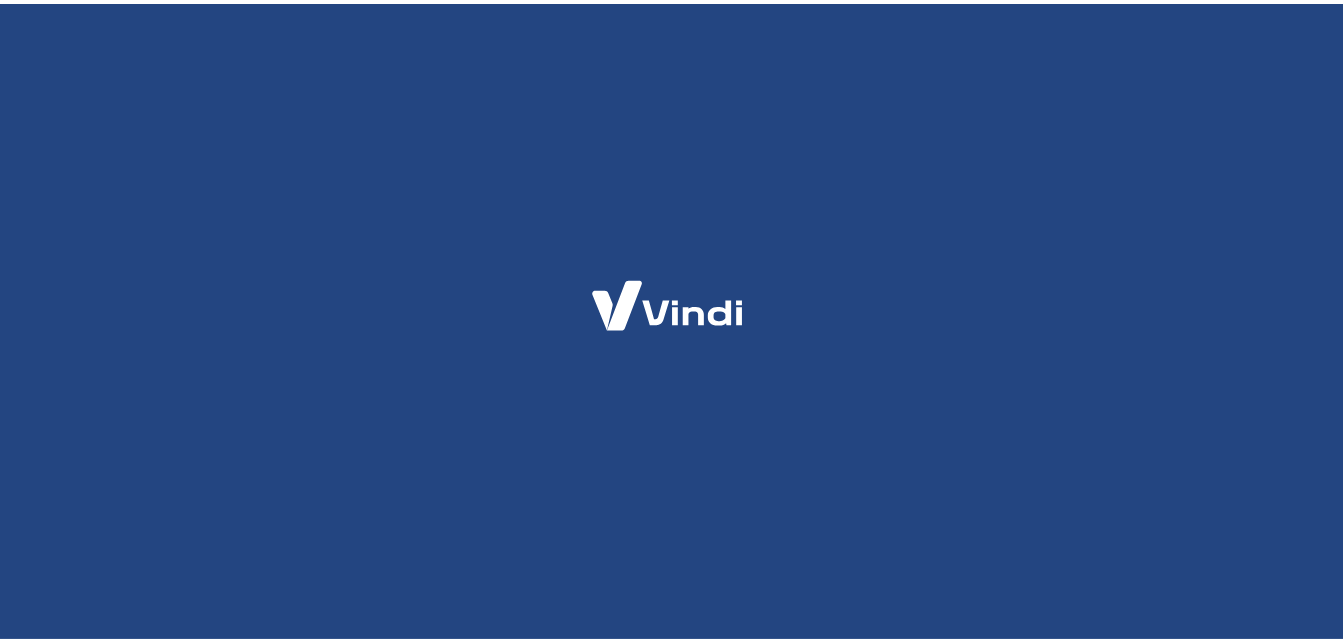 scroll, scrollTop: 0, scrollLeft: 0, axis: both 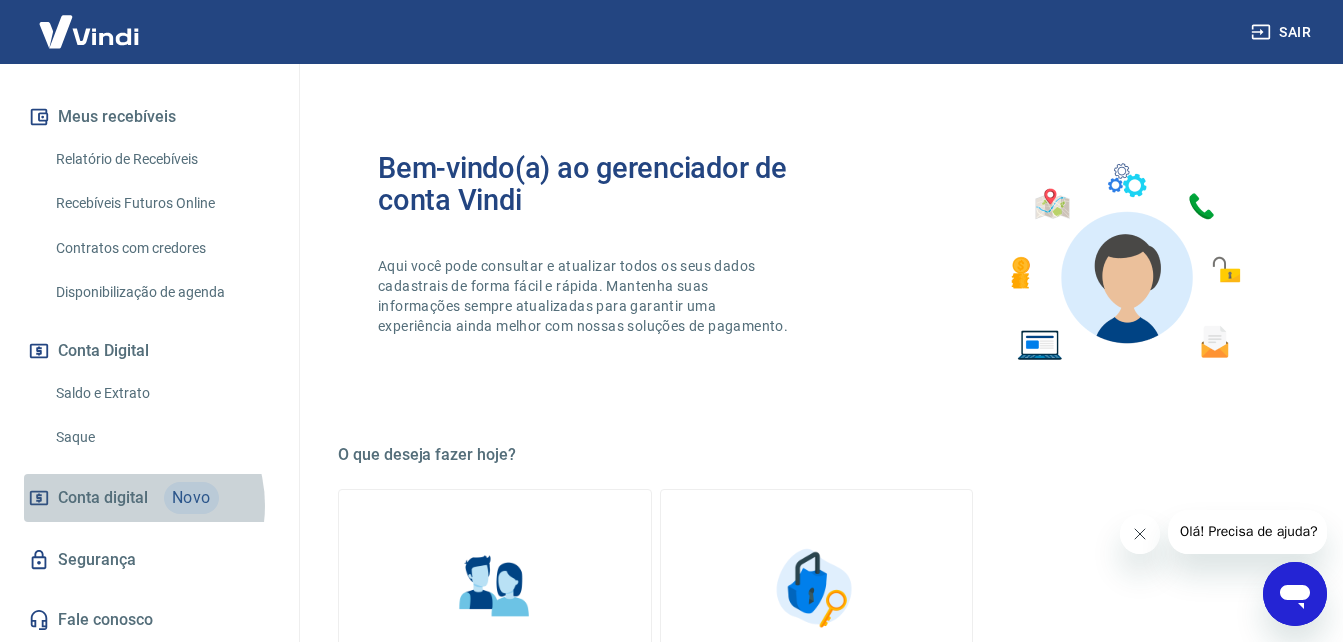 click on "Conta digital" at bounding box center [103, 498] 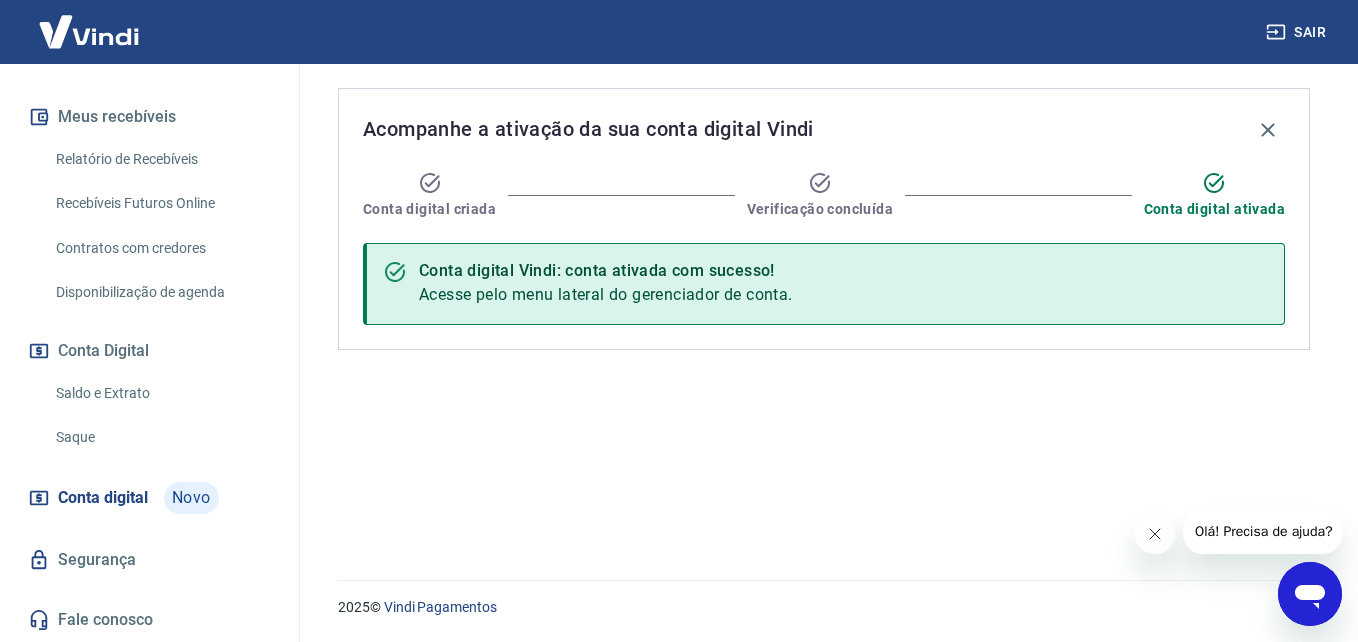 drag, startPoint x: 815, startPoint y: 274, endPoint x: 730, endPoint y: 307, distance: 91.18114 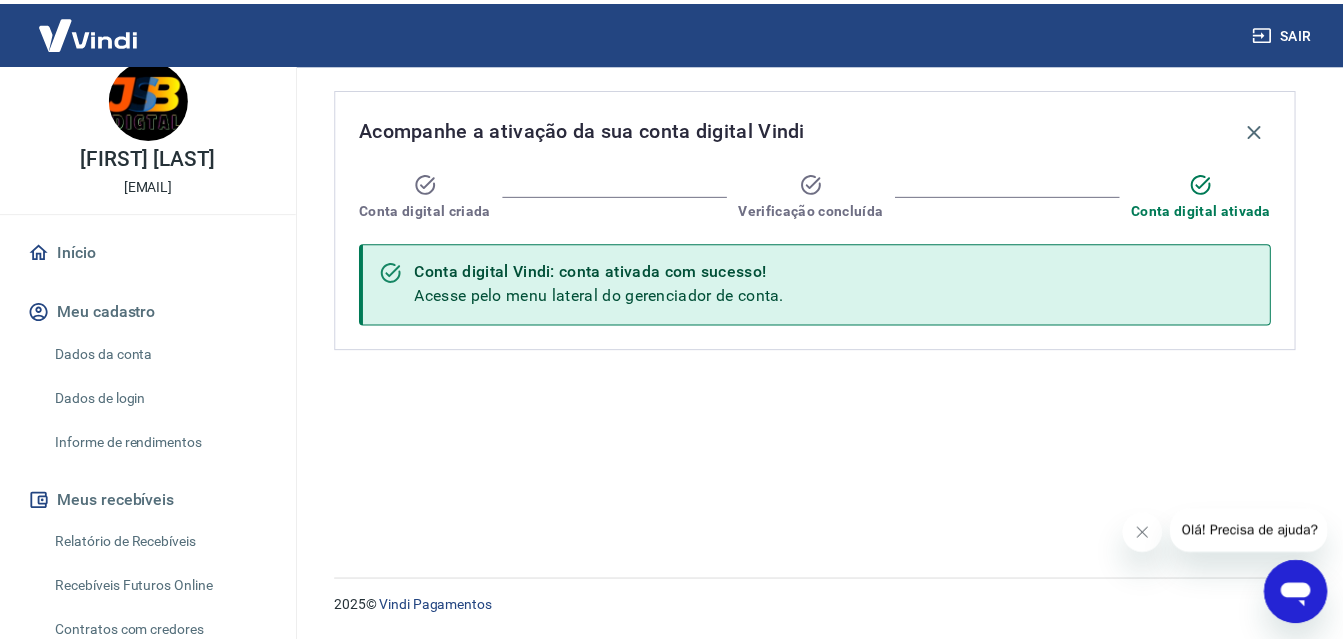 scroll, scrollTop: 6, scrollLeft: 0, axis: vertical 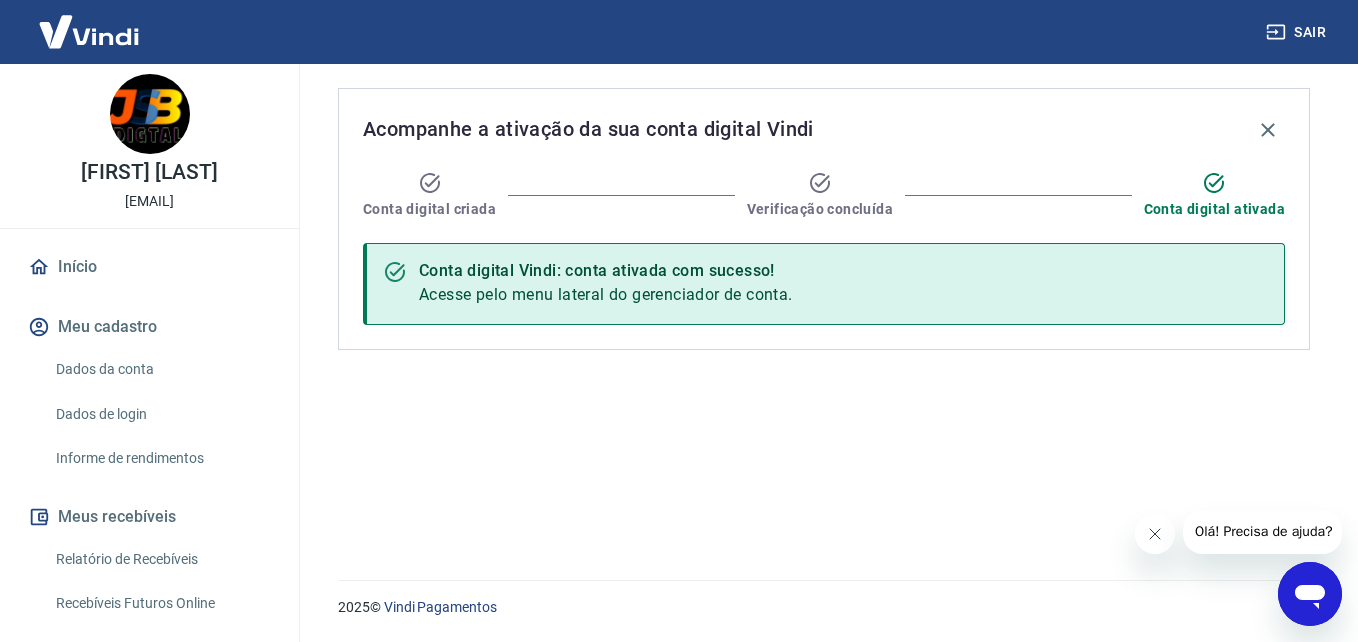 click on "Início" at bounding box center [149, 267] 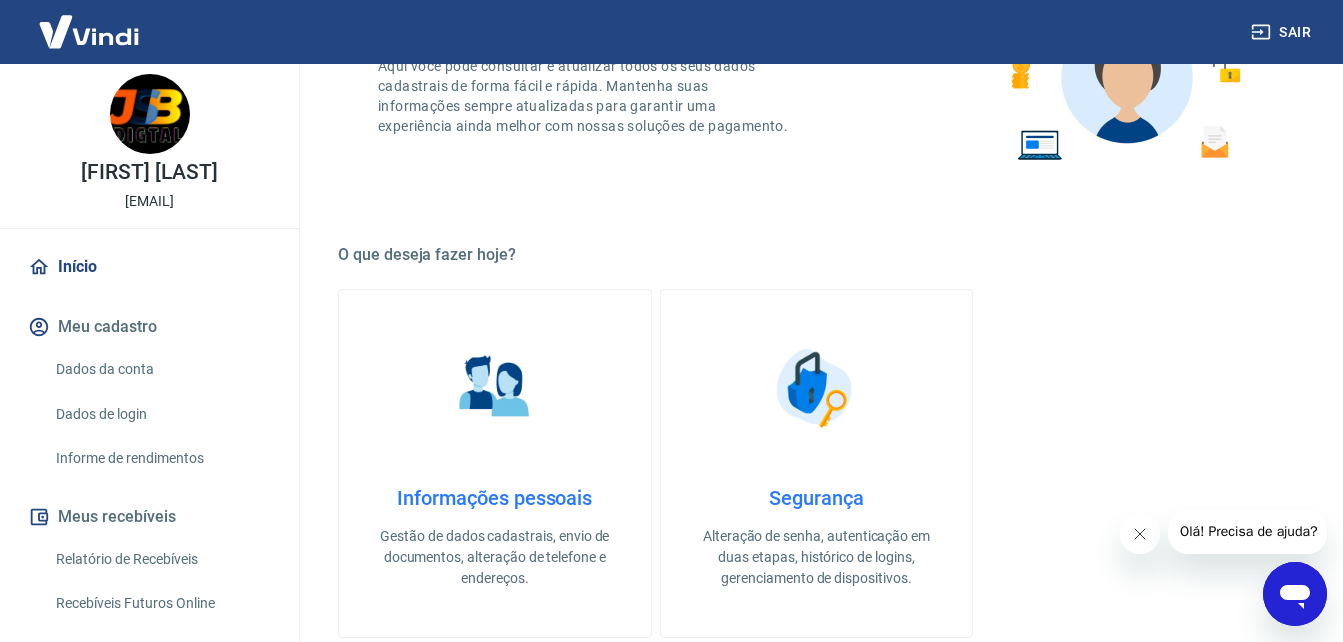 scroll, scrollTop: 0, scrollLeft: 0, axis: both 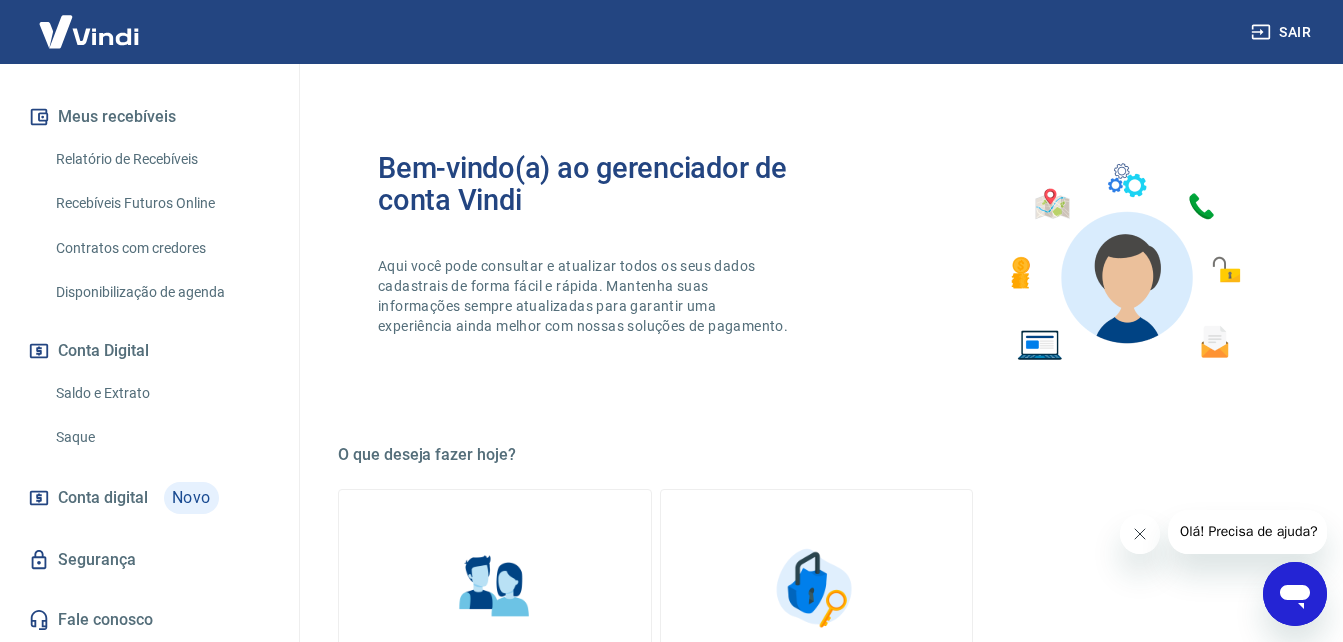 click on "Novo" at bounding box center [191, 498] 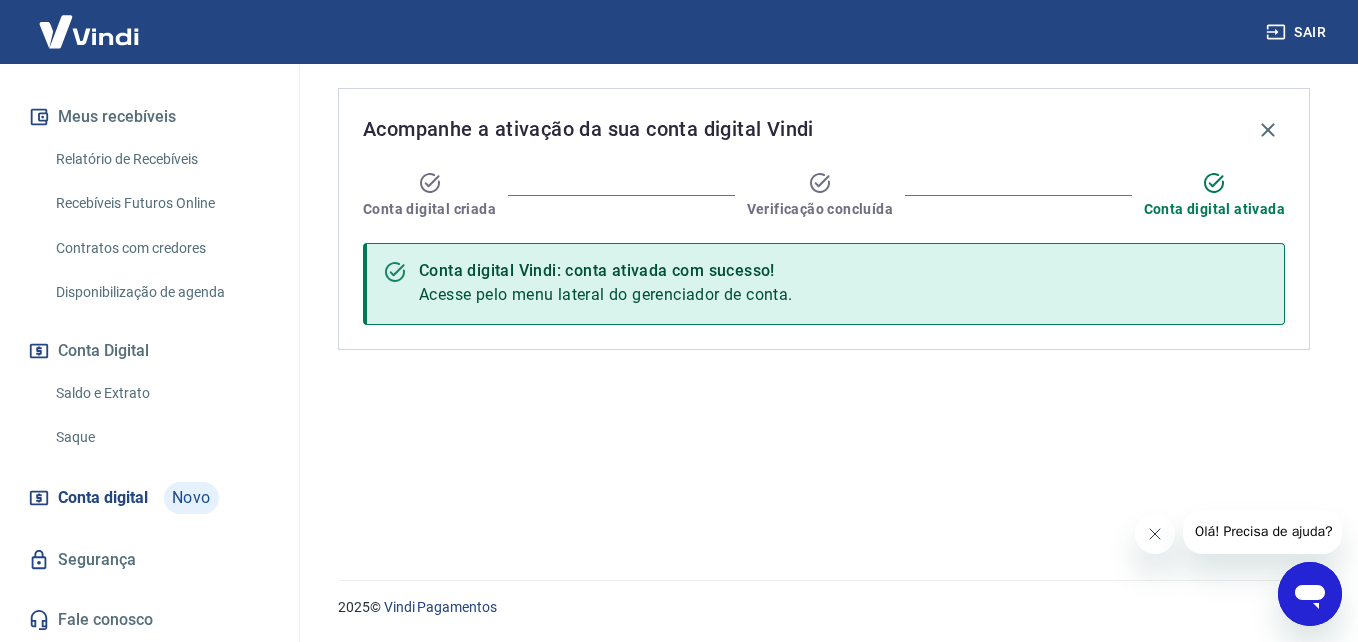 click on "Conta digital Vindi: conta ativada com sucesso! Acesse pelo menu lateral do gerenciador de conta." at bounding box center [606, 284] 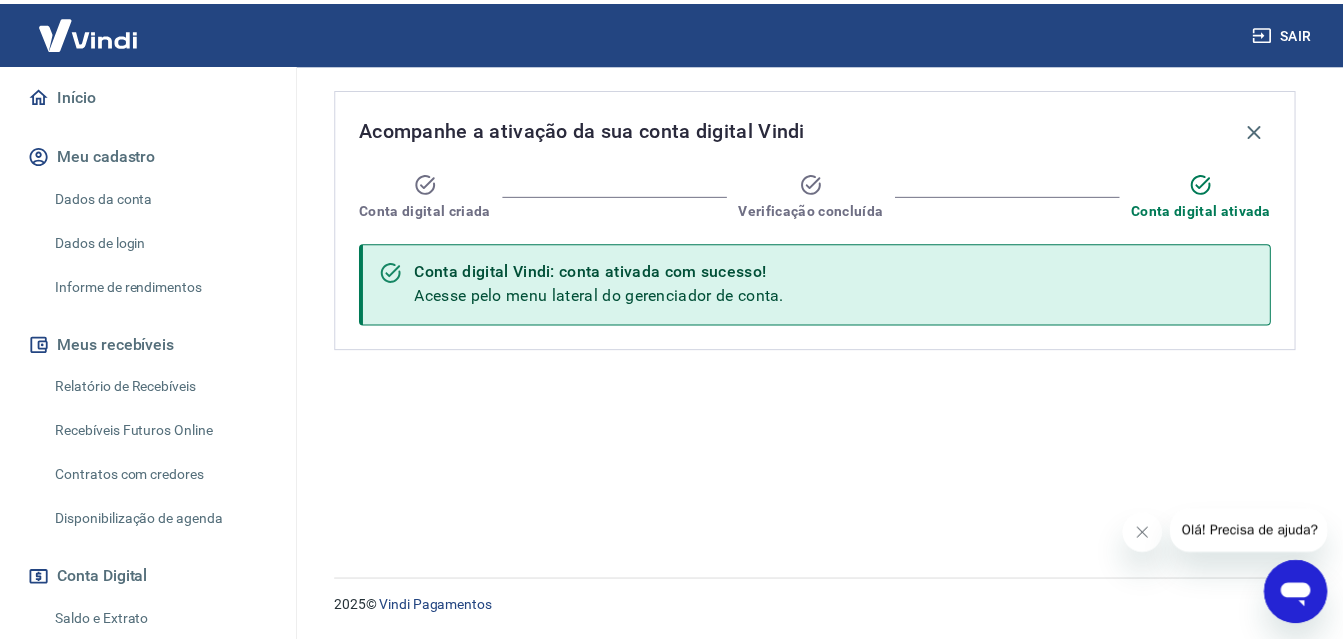 scroll, scrollTop: 100, scrollLeft: 0, axis: vertical 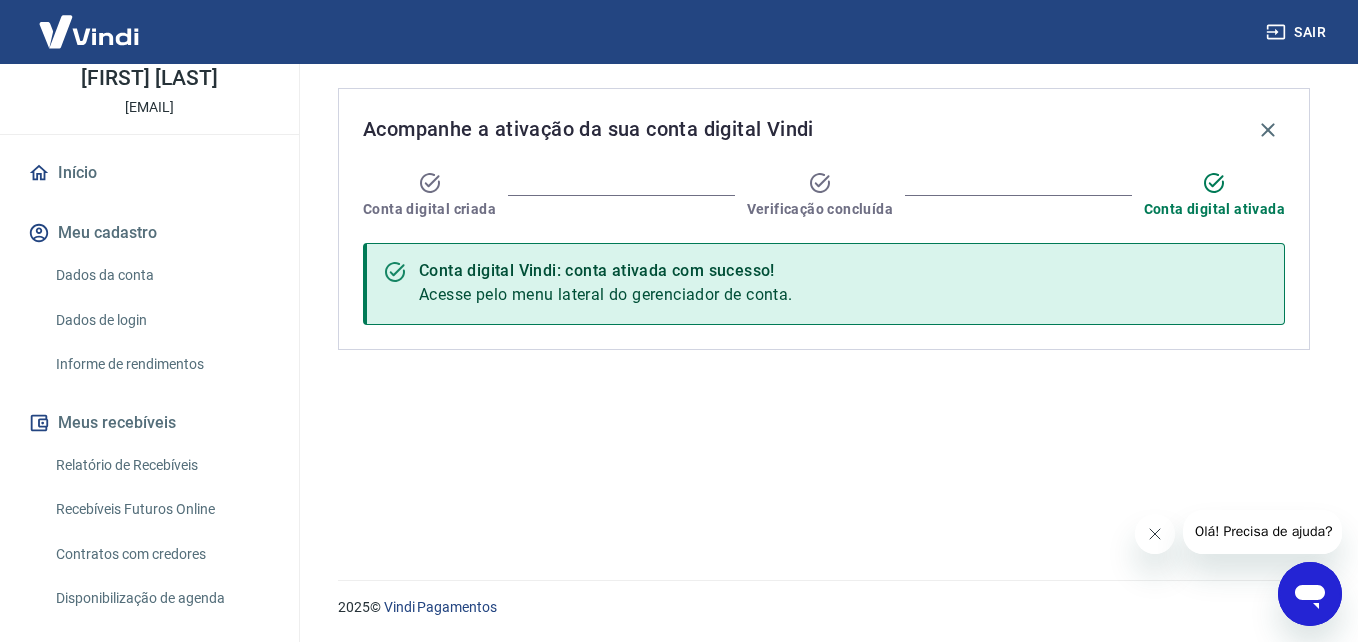 click on "Dados da conta" at bounding box center (161, 275) 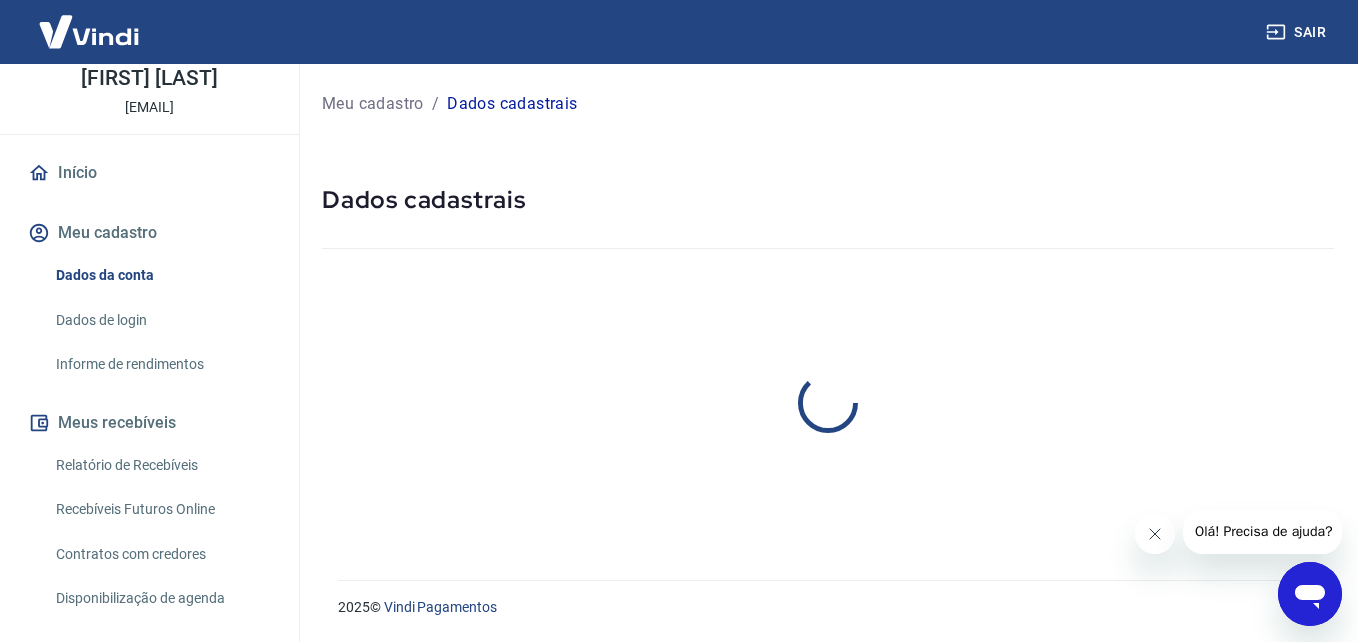 select on "SP" 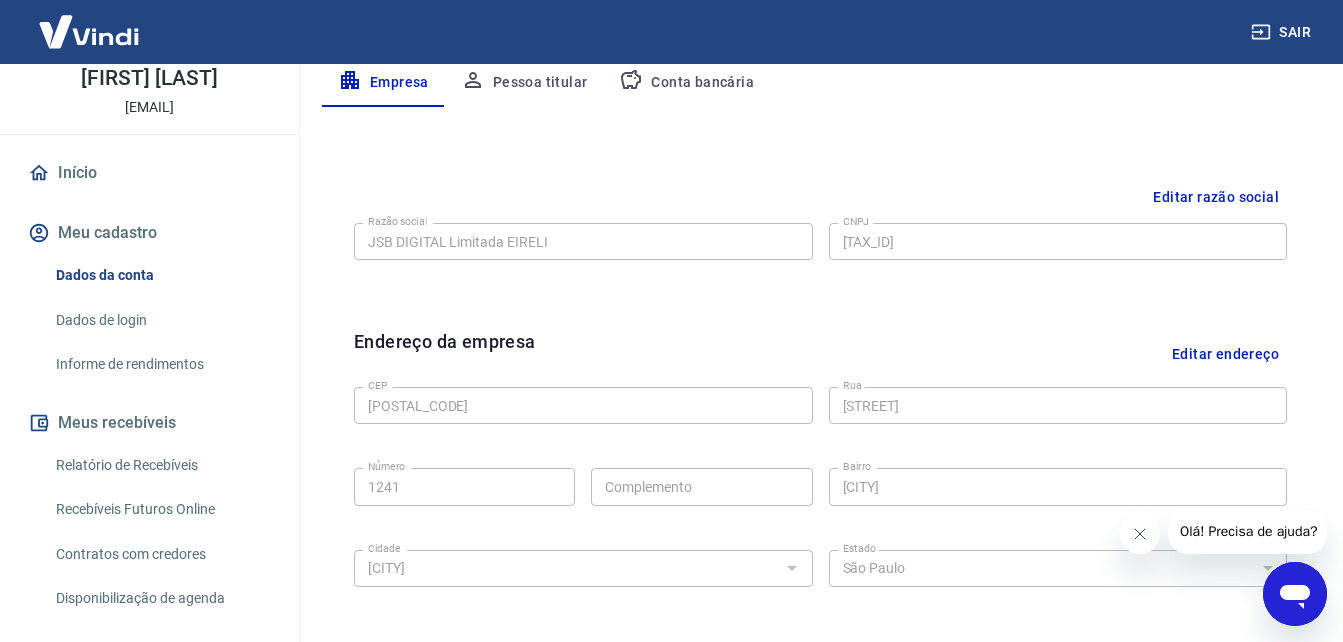 click on "Conta bancária" at bounding box center (686, 83) 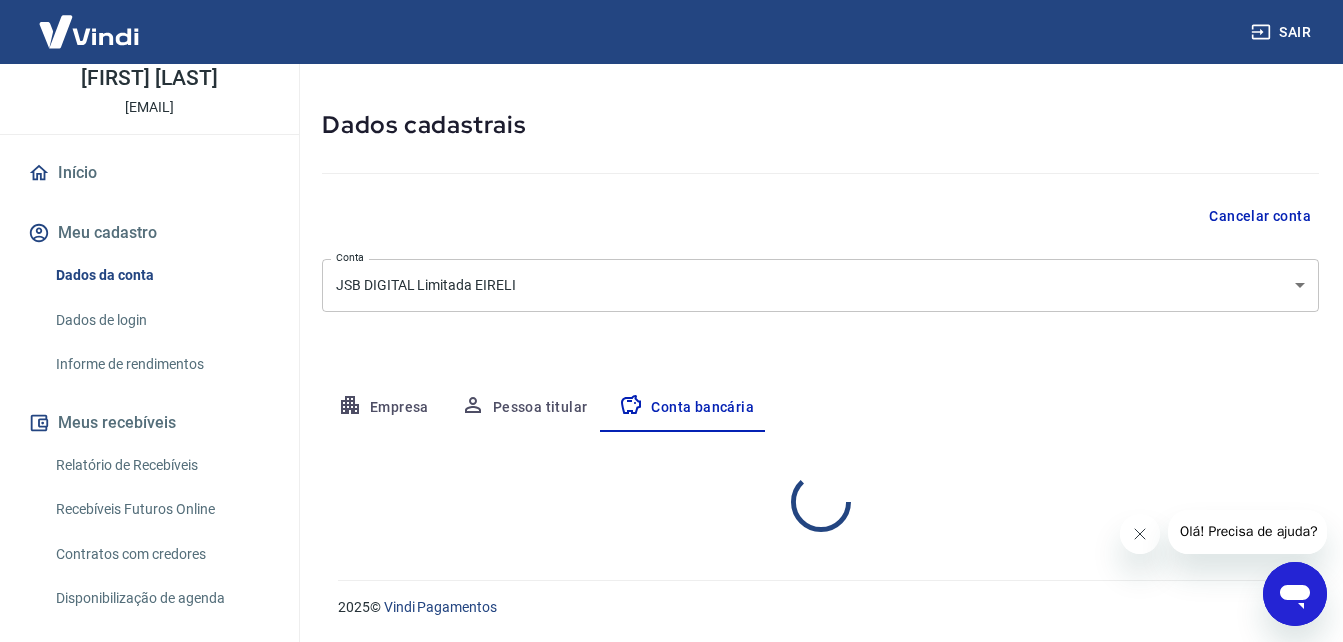 select on "1" 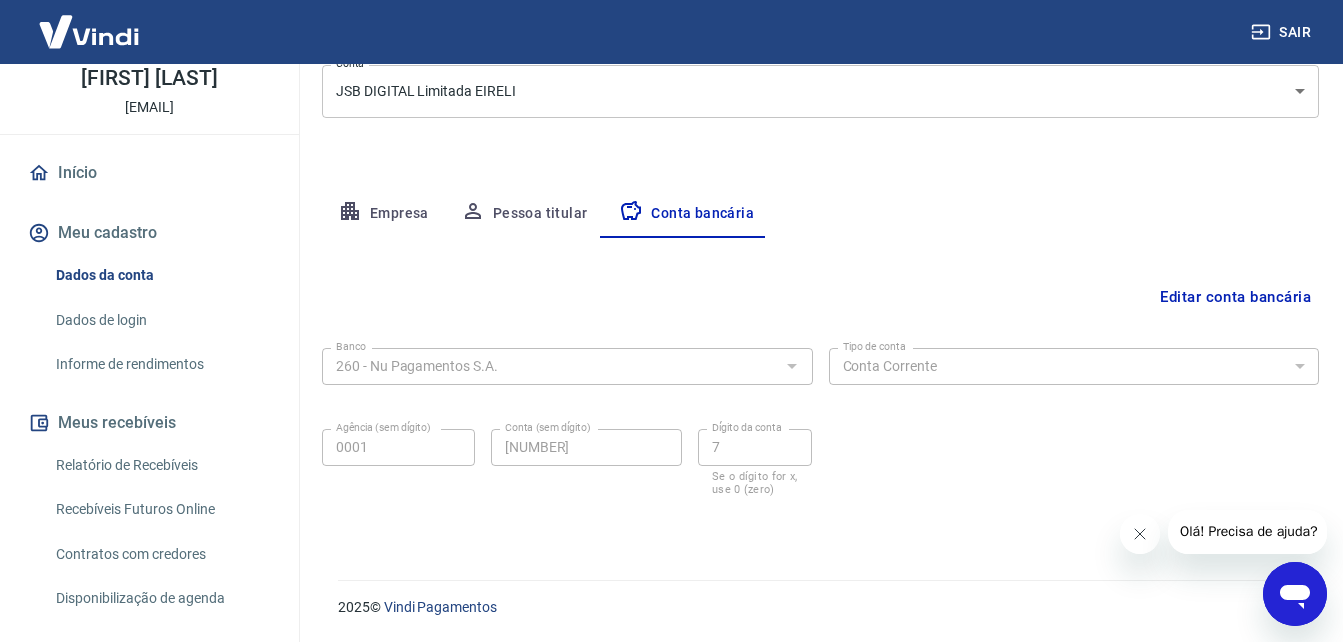 click on "Empresa" at bounding box center (383, 214) 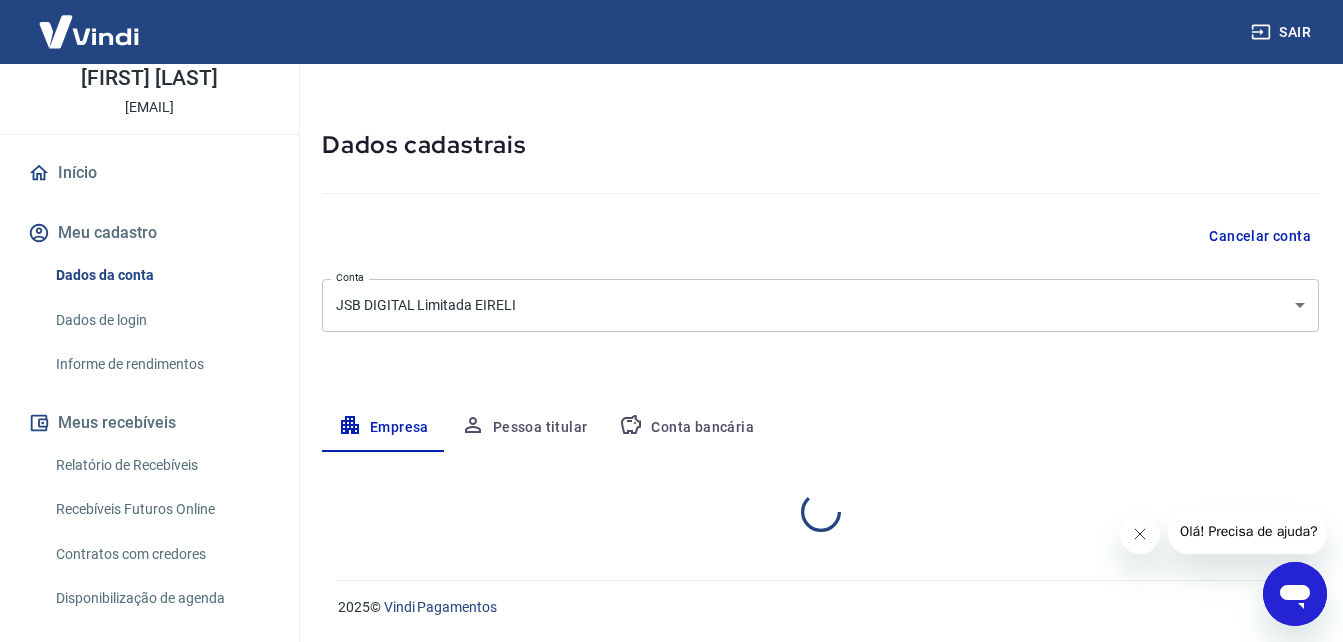 select on "SP" 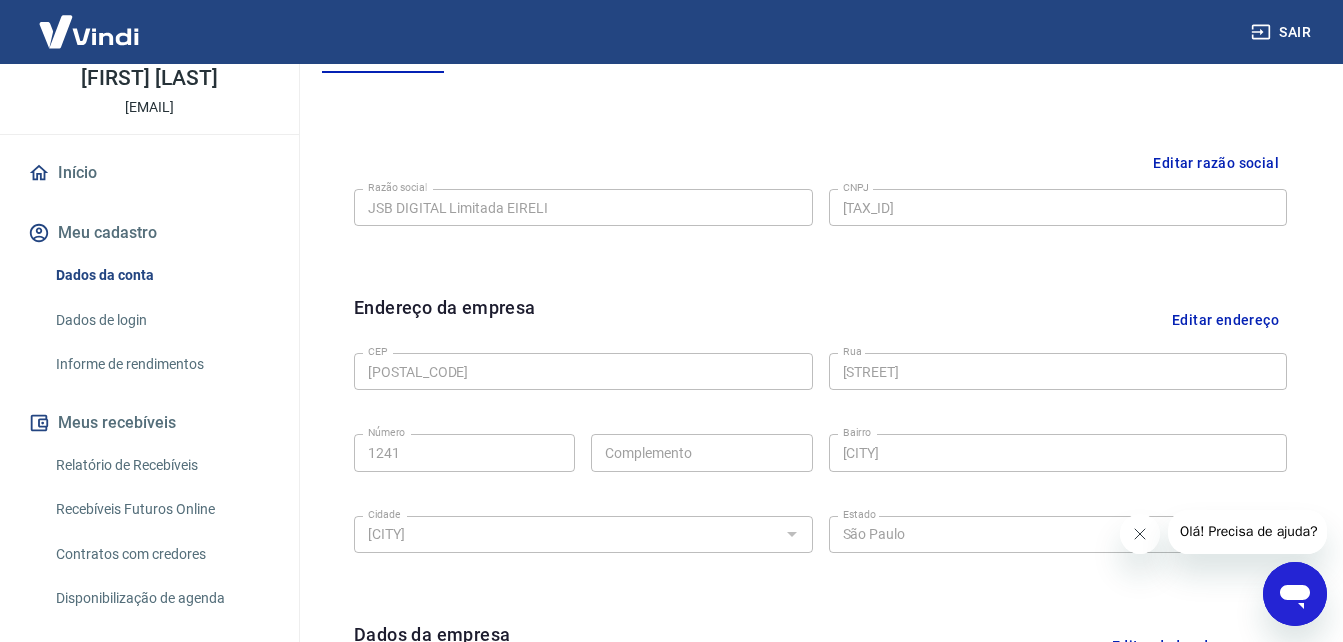 scroll, scrollTop: 469, scrollLeft: 0, axis: vertical 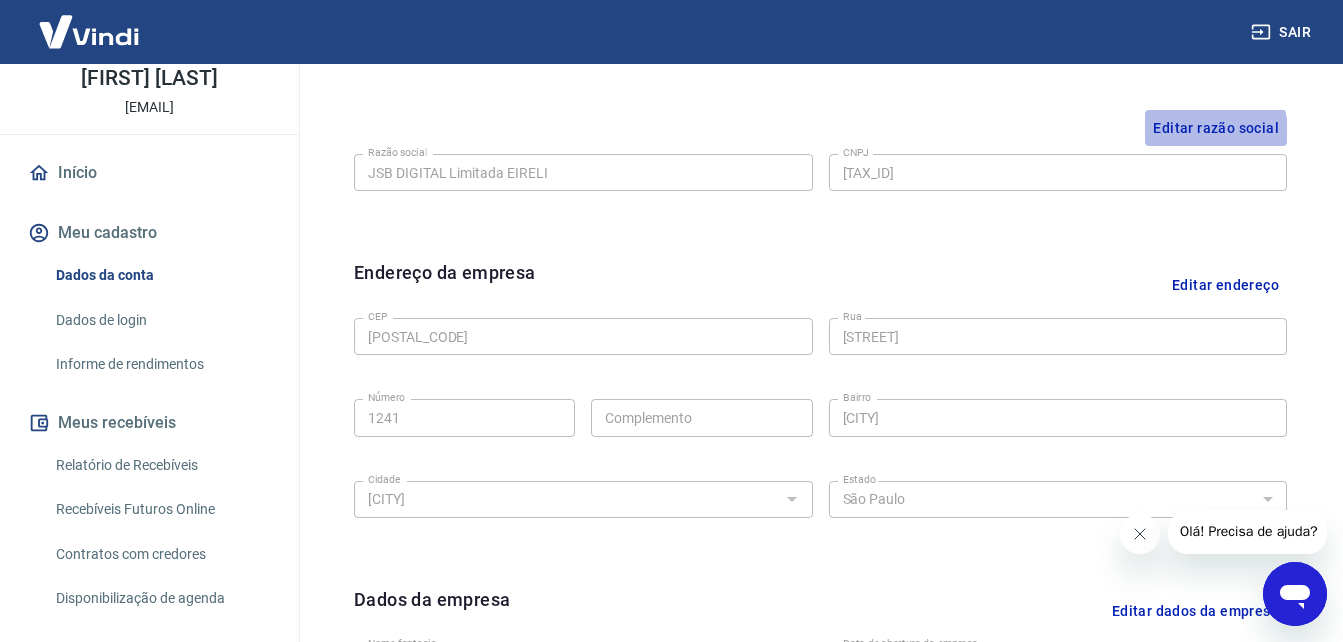 click on "Editar razão social" at bounding box center [1216, 128] 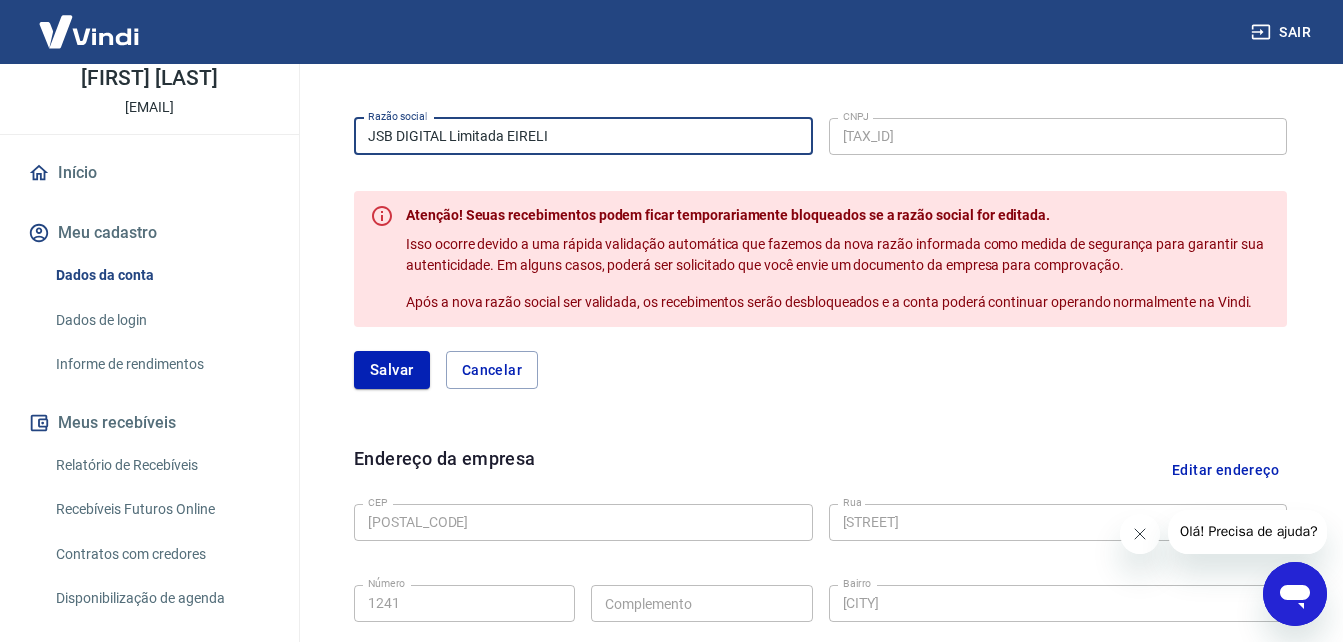 click on "JSB DIGITAL Limitada EIRELI" at bounding box center [583, 136] 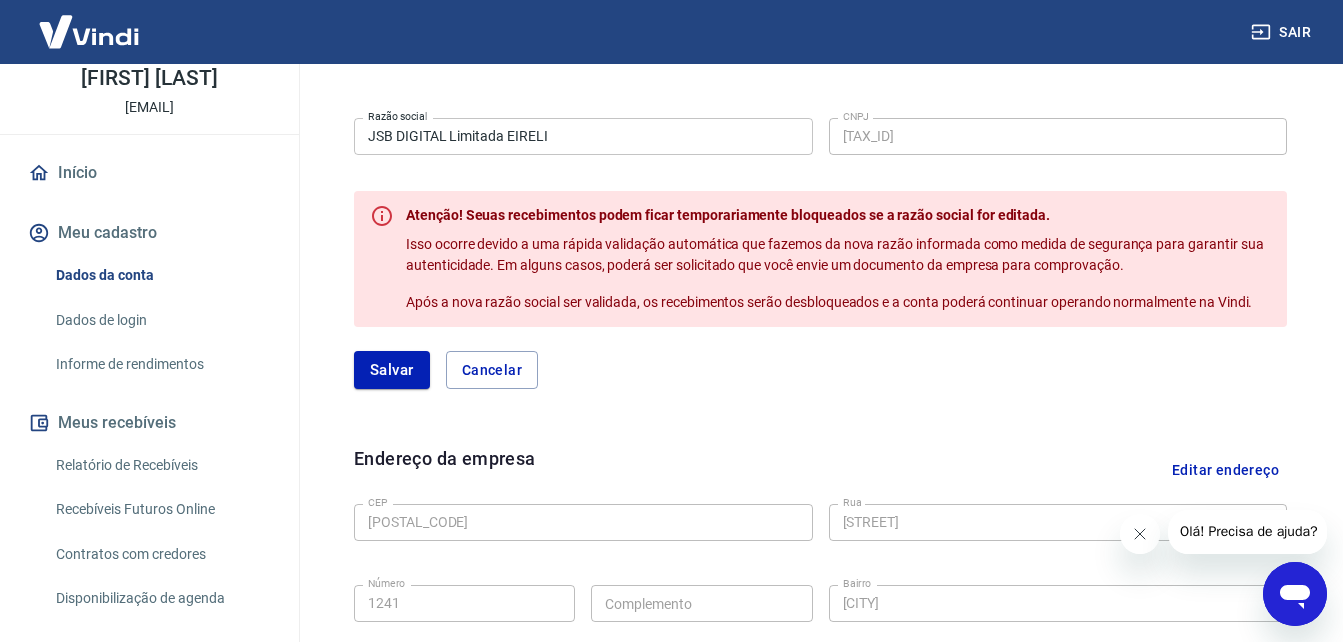click on "Salvar Cancelar" at bounding box center (820, 370) 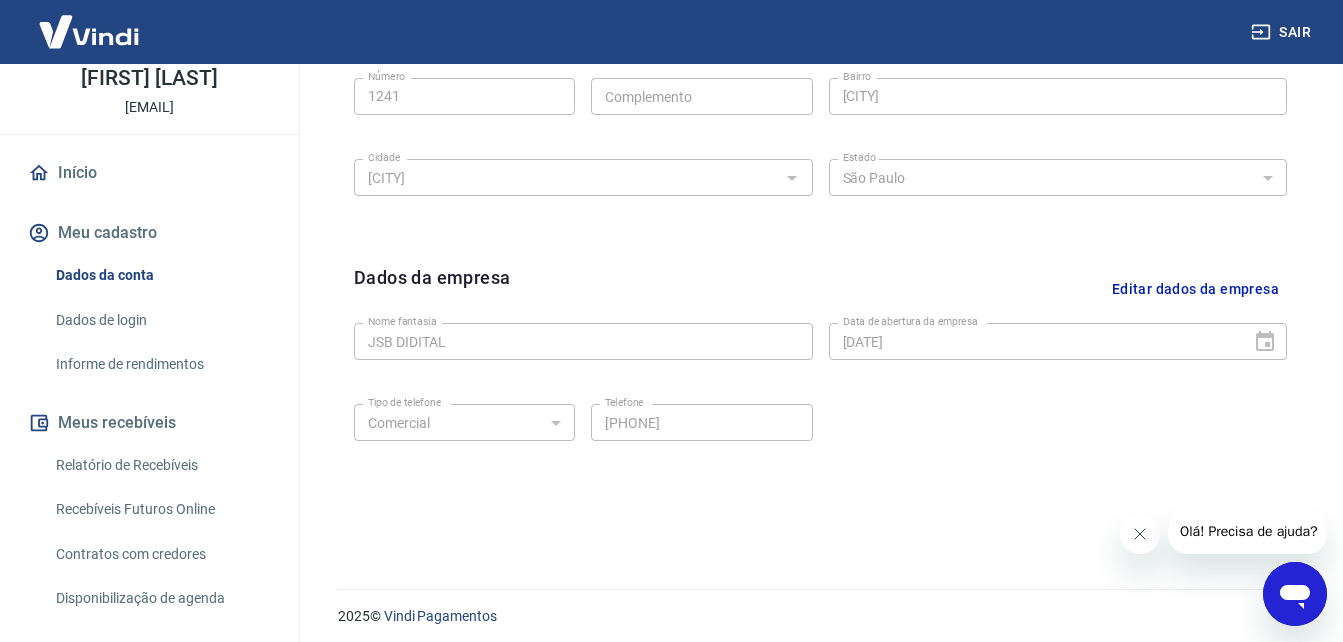scroll, scrollTop: 985, scrollLeft: 0, axis: vertical 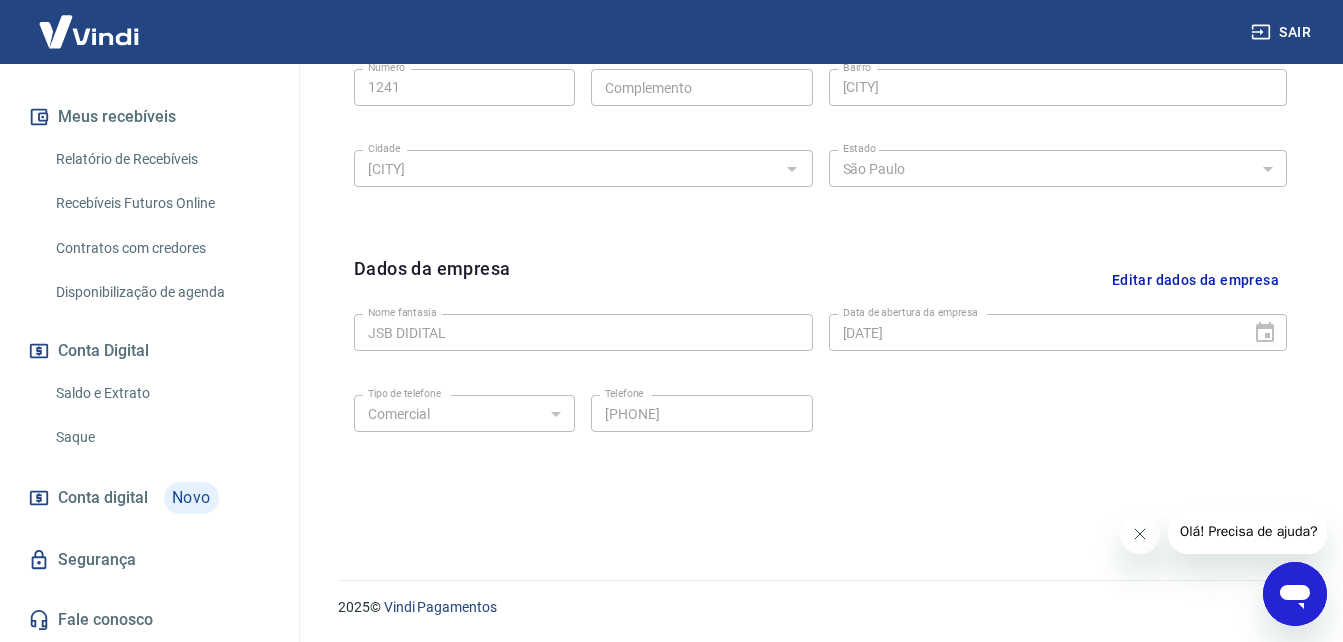 click on "Conta digital Novo" at bounding box center [149, 498] 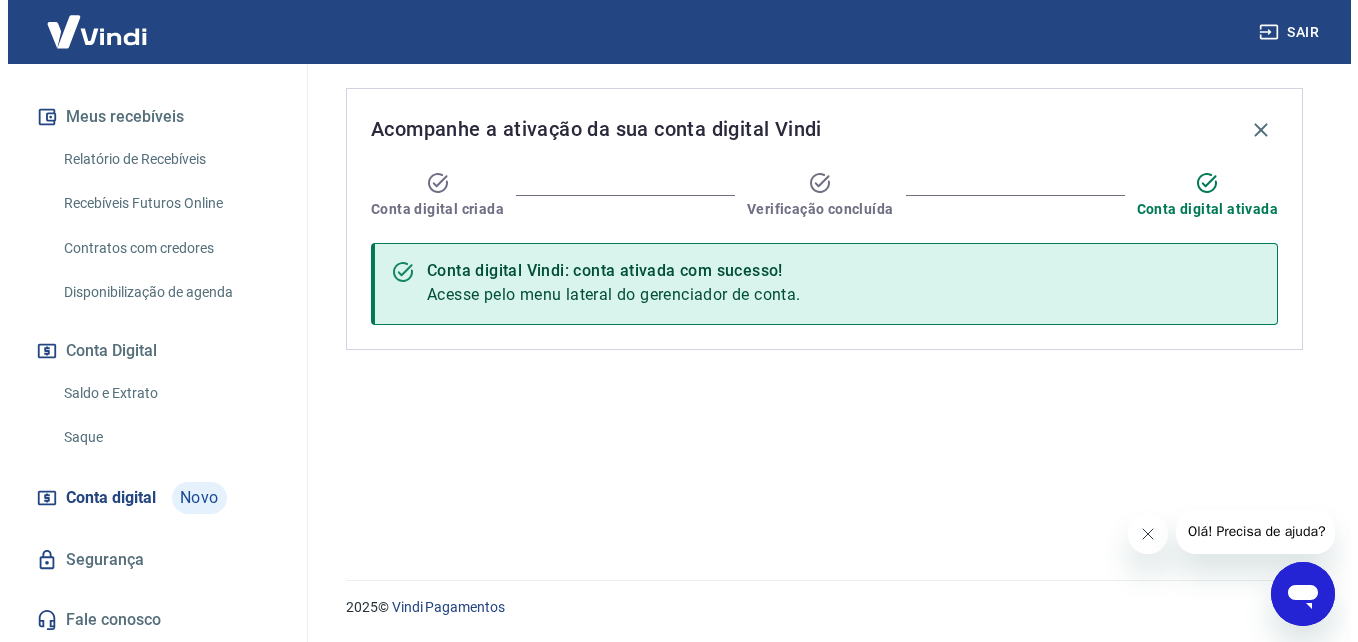 scroll, scrollTop: 0, scrollLeft: 0, axis: both 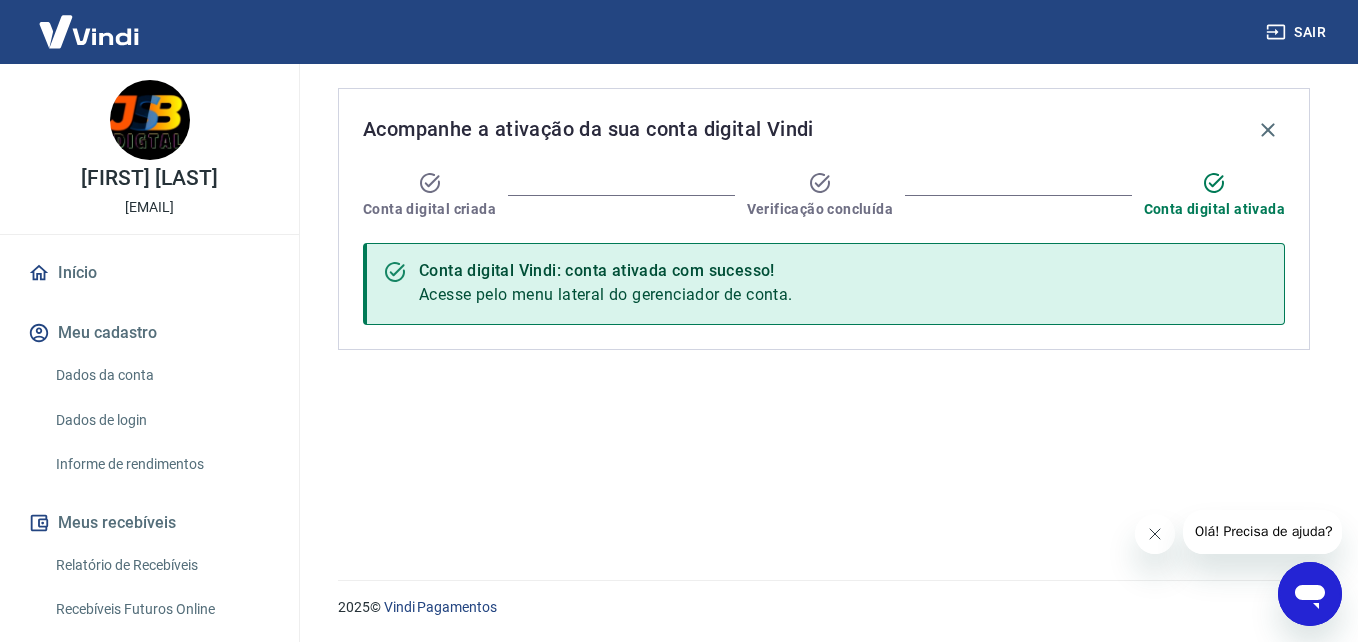click on "Dados de login" at bounding box center [161, 420] 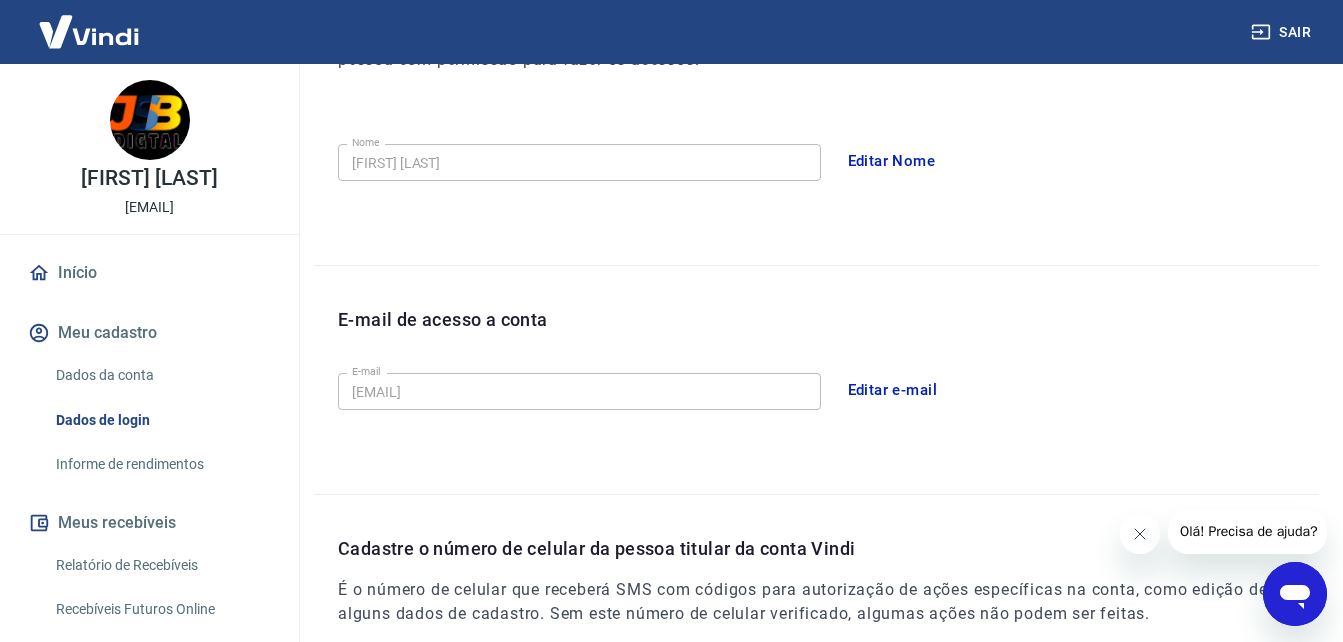 scroll, scrollTop: 0, scrollLeft: 0, axis: both 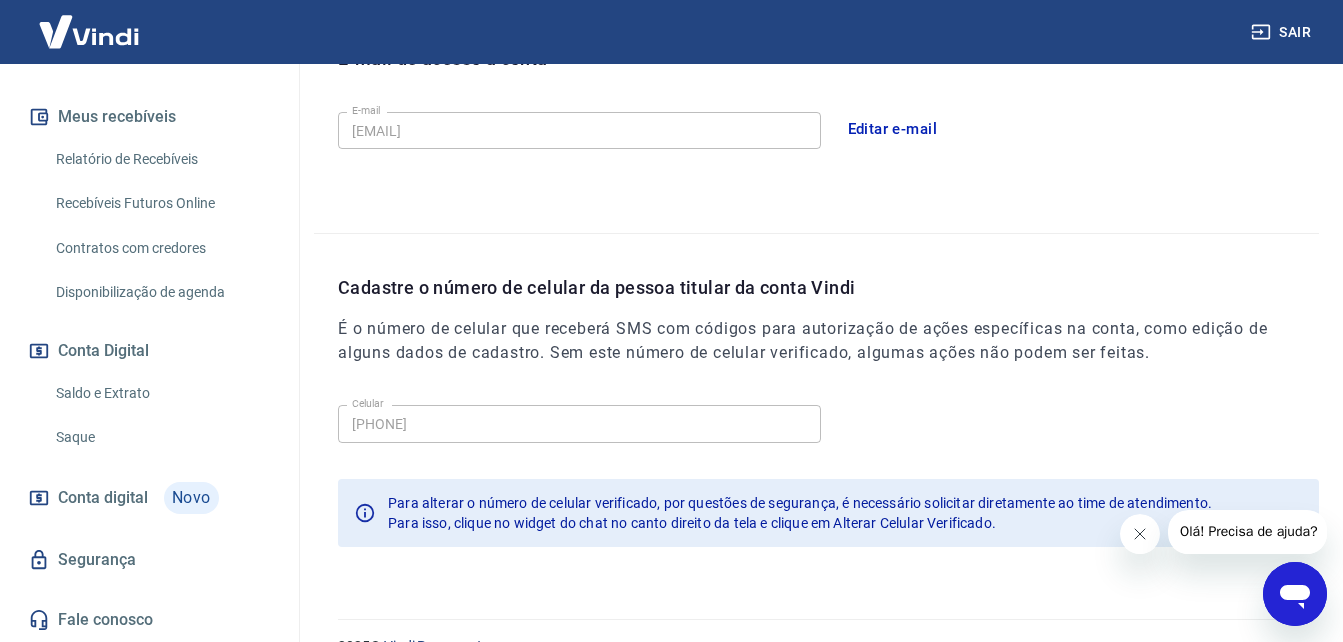 click on "Segurança" at bounding box center [149, 560] 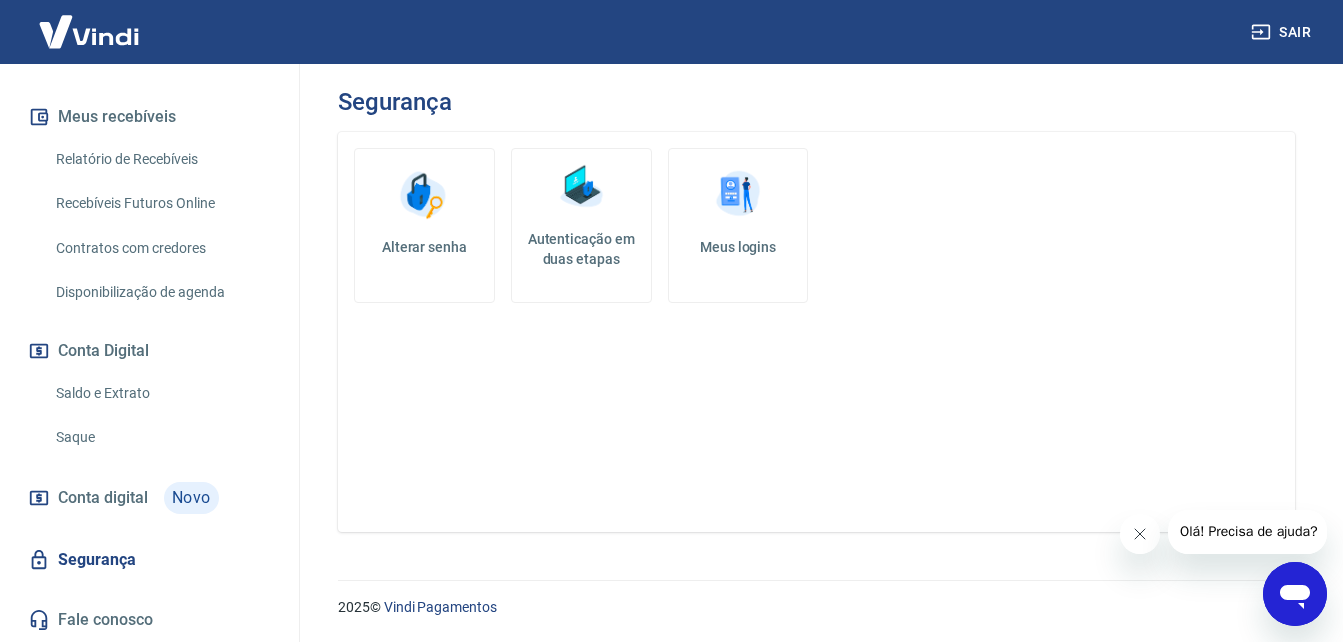 scroll, scrollTop: 0, scrollLeft: 0, axis: both 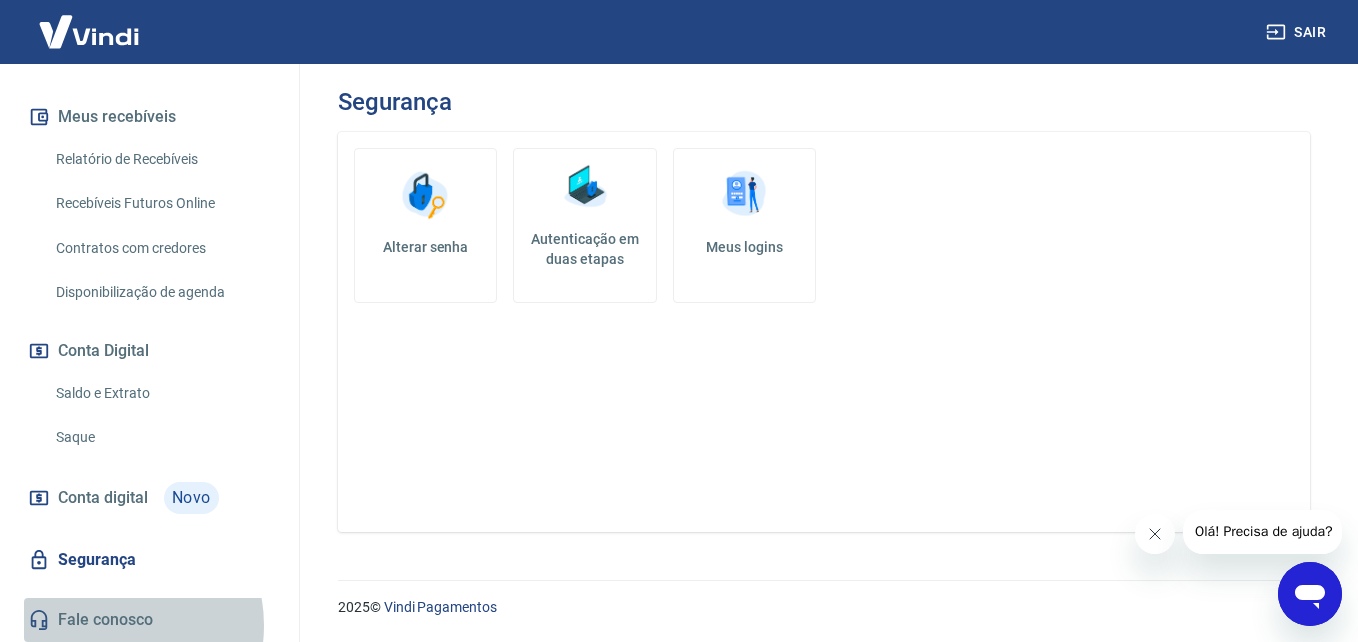click on "Fale conosco" at bounding box center [149, 620] 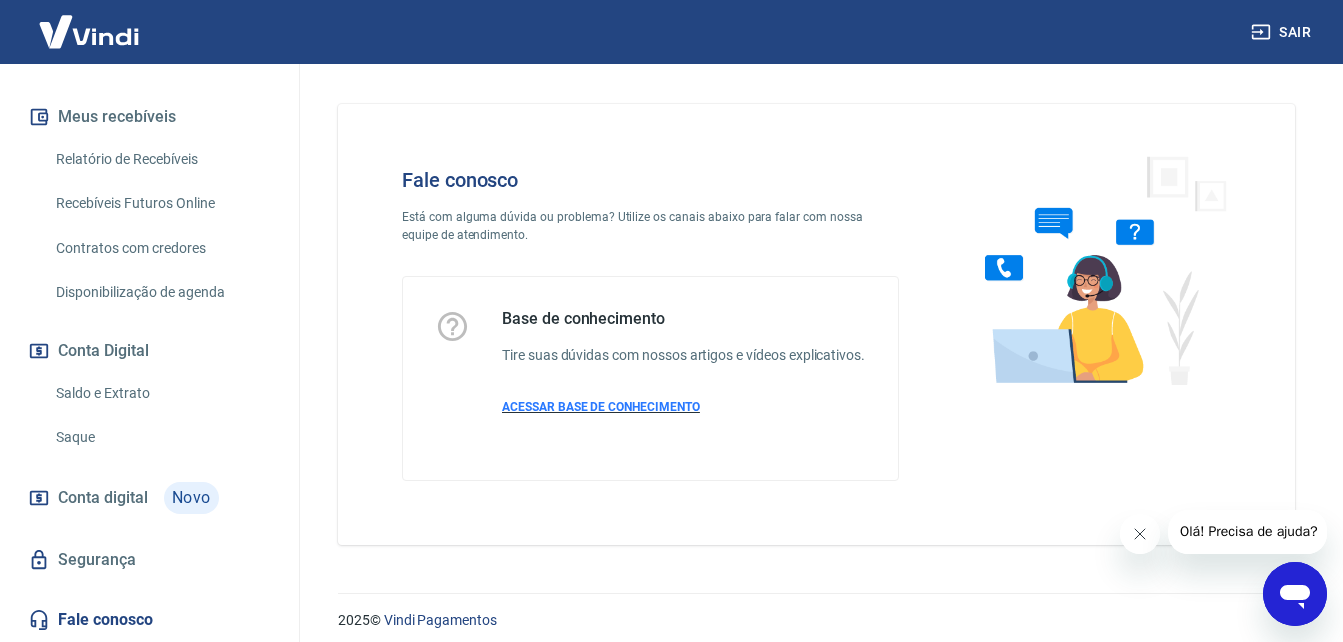 click on "ACESSAR BASE DE CONHECIMENTO" at bounding box center [601, 407] 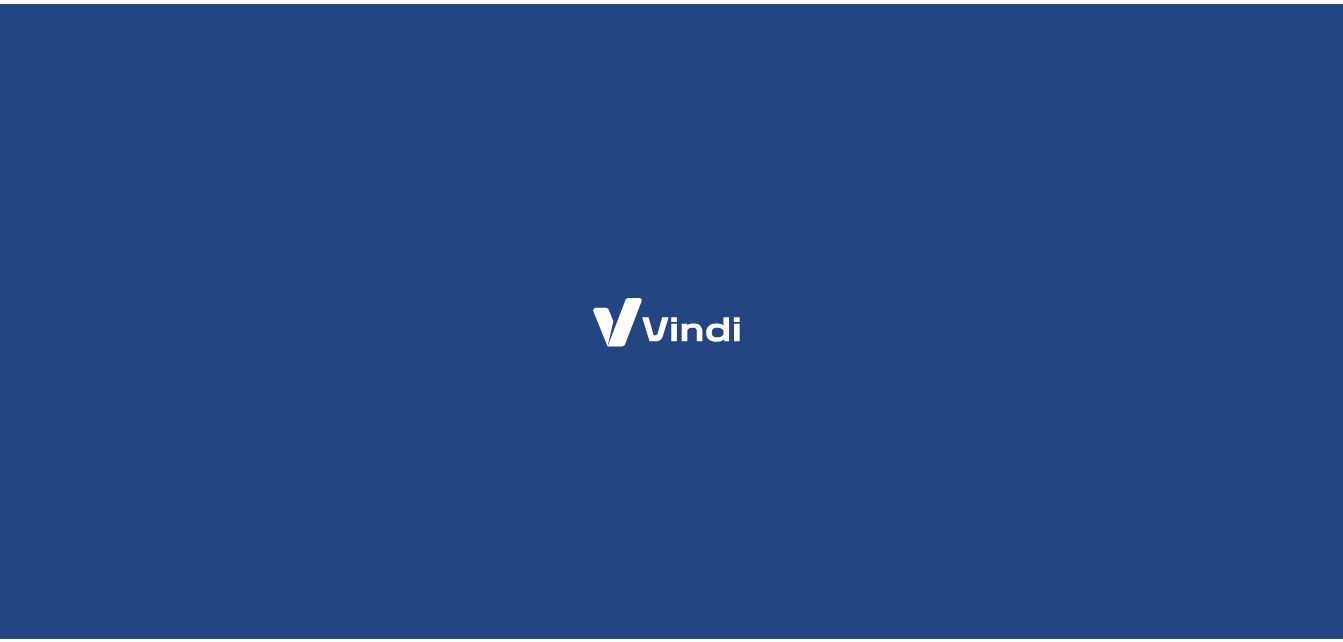 scroll, scrollTop: 0, scrollLeft: 0, axis: both 